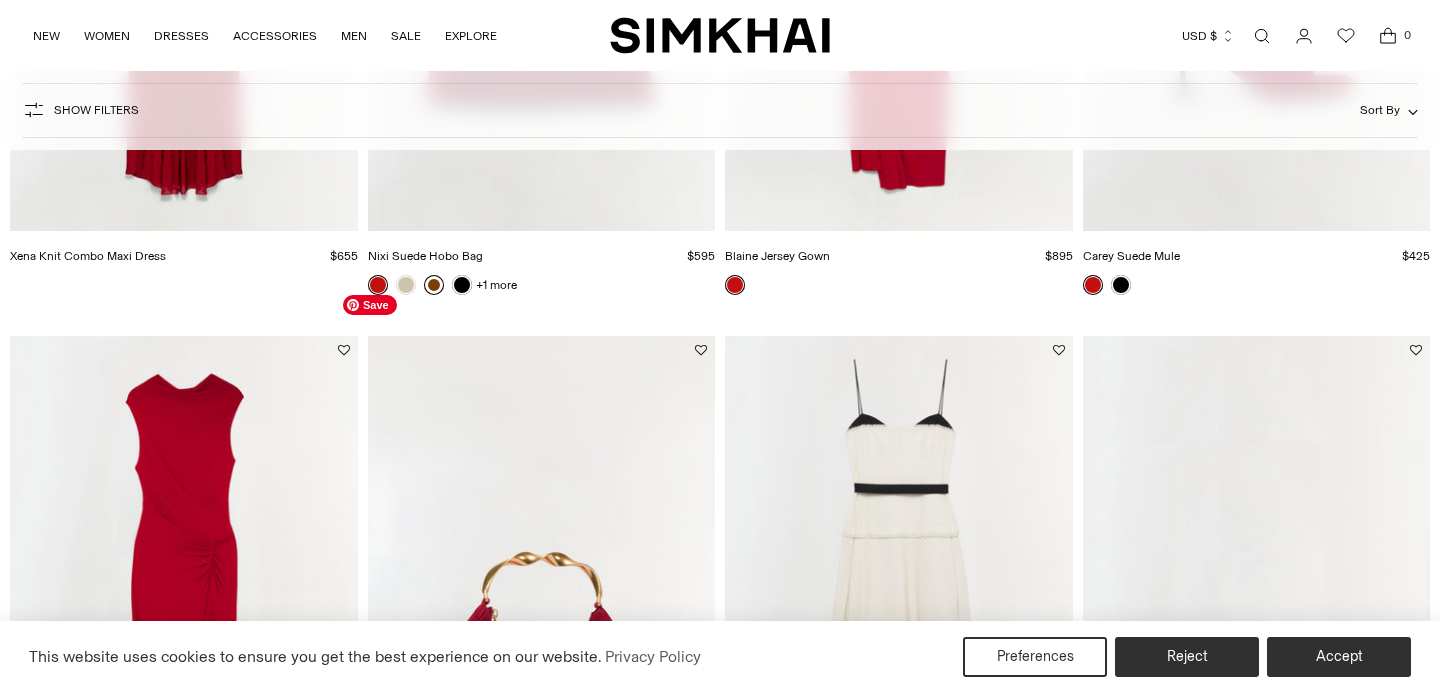 scroll, scrollTop: 676, scrollLeft: 0, axis: vertical 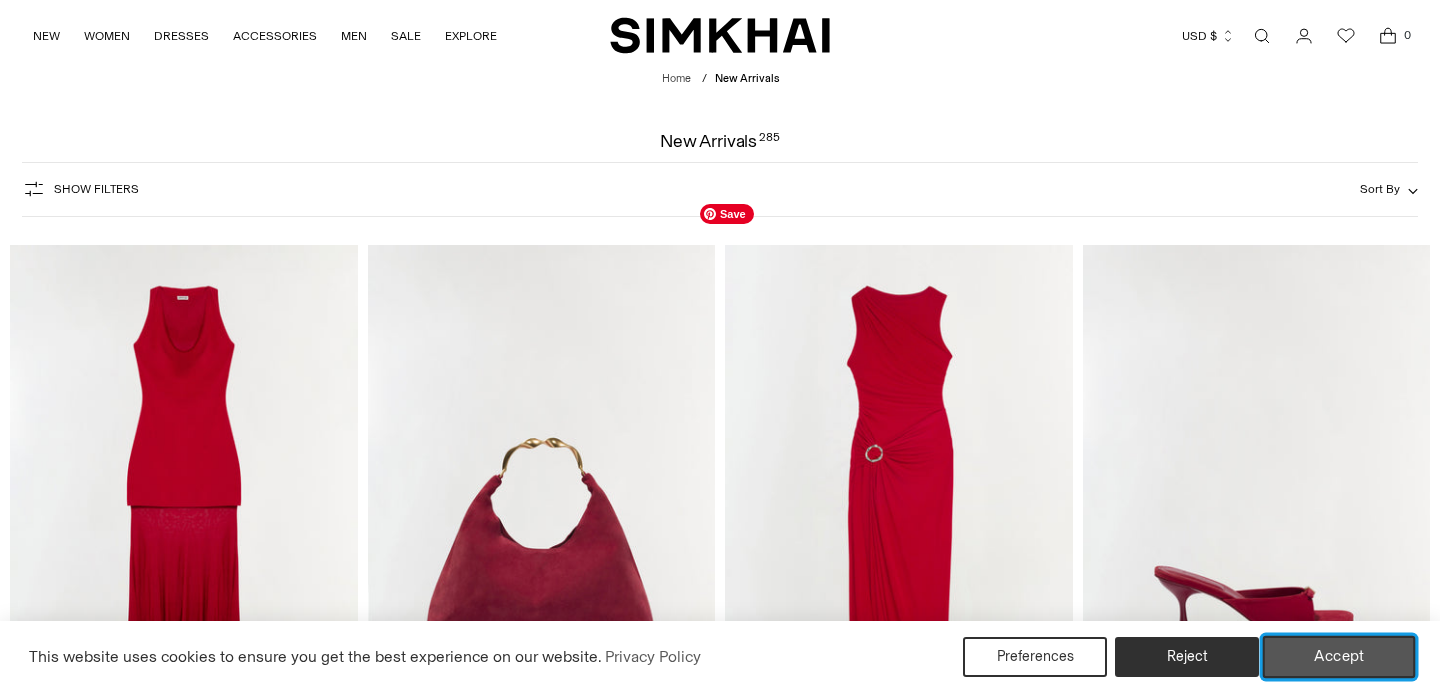 click on "Accept" at bounding box center (1339, 657) 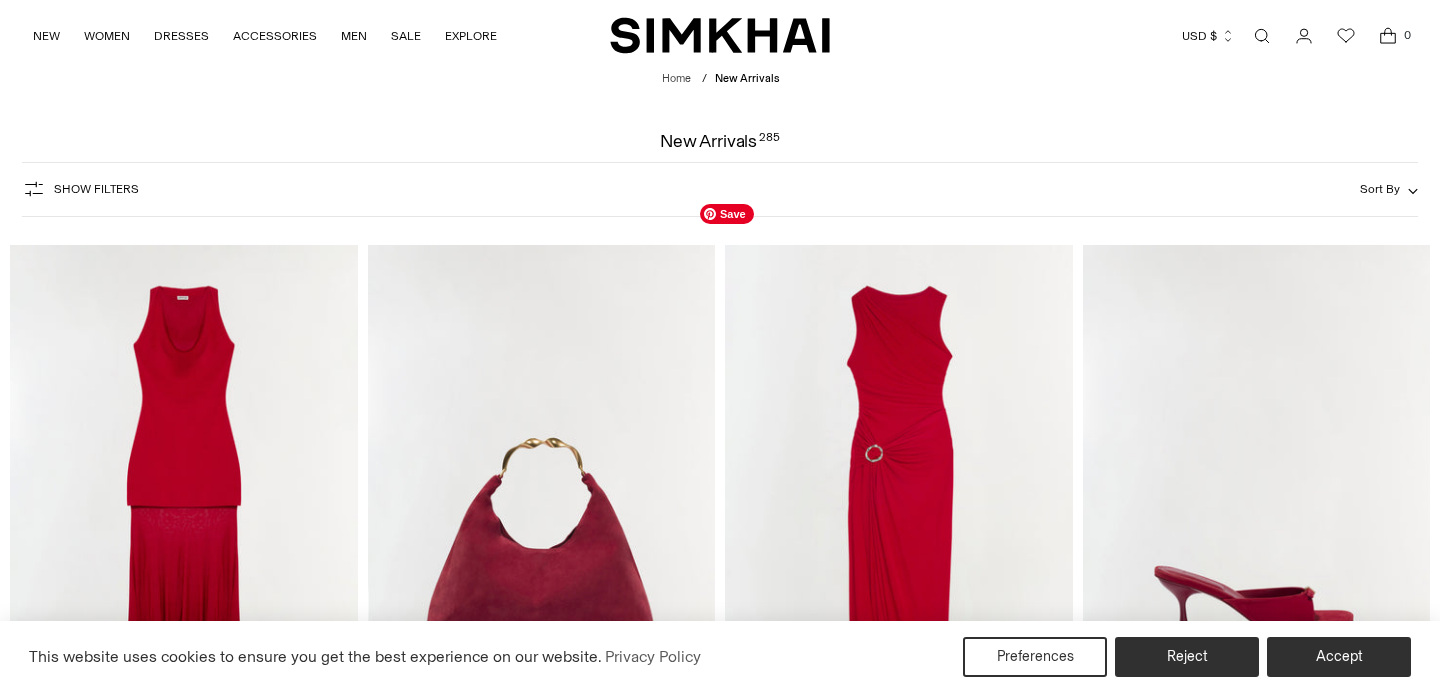scroll, scrollTop: 760, scrollLeft: 0, axis: vertical 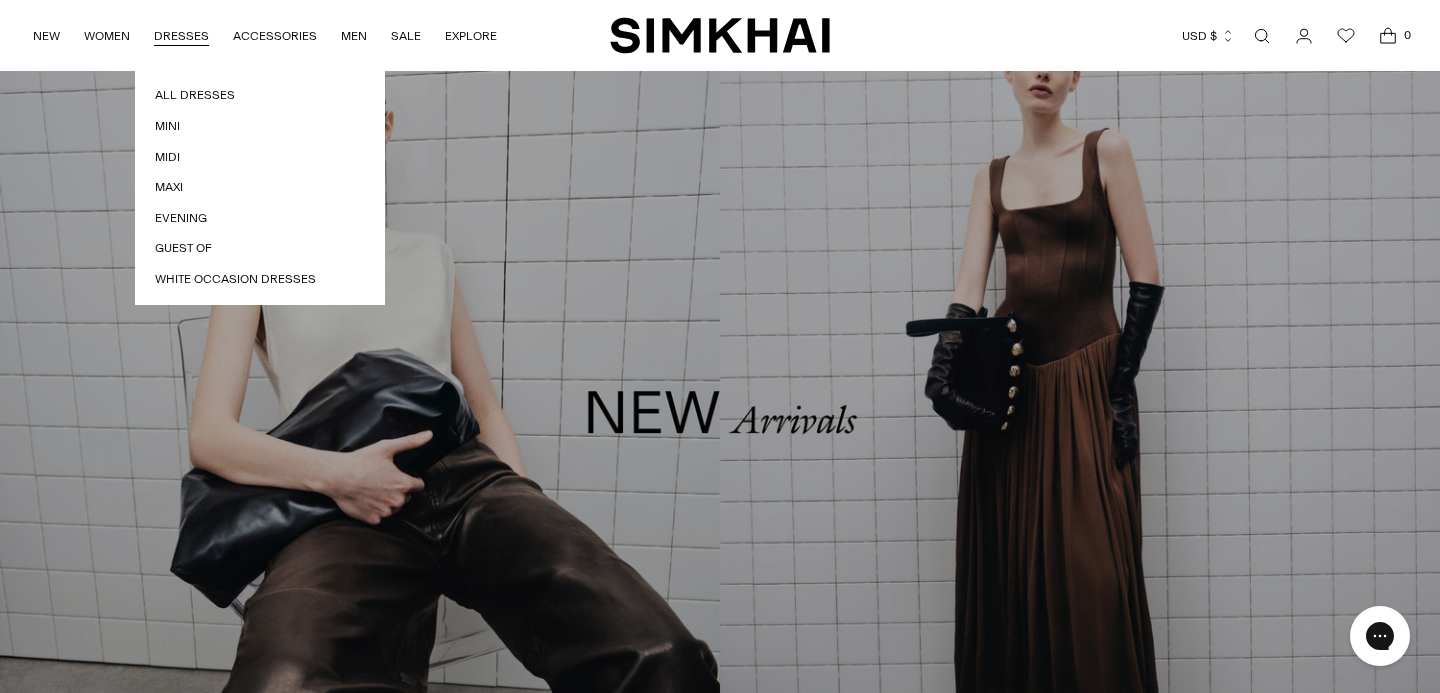 click on "DRESSES" at bounding box center (181, 36) 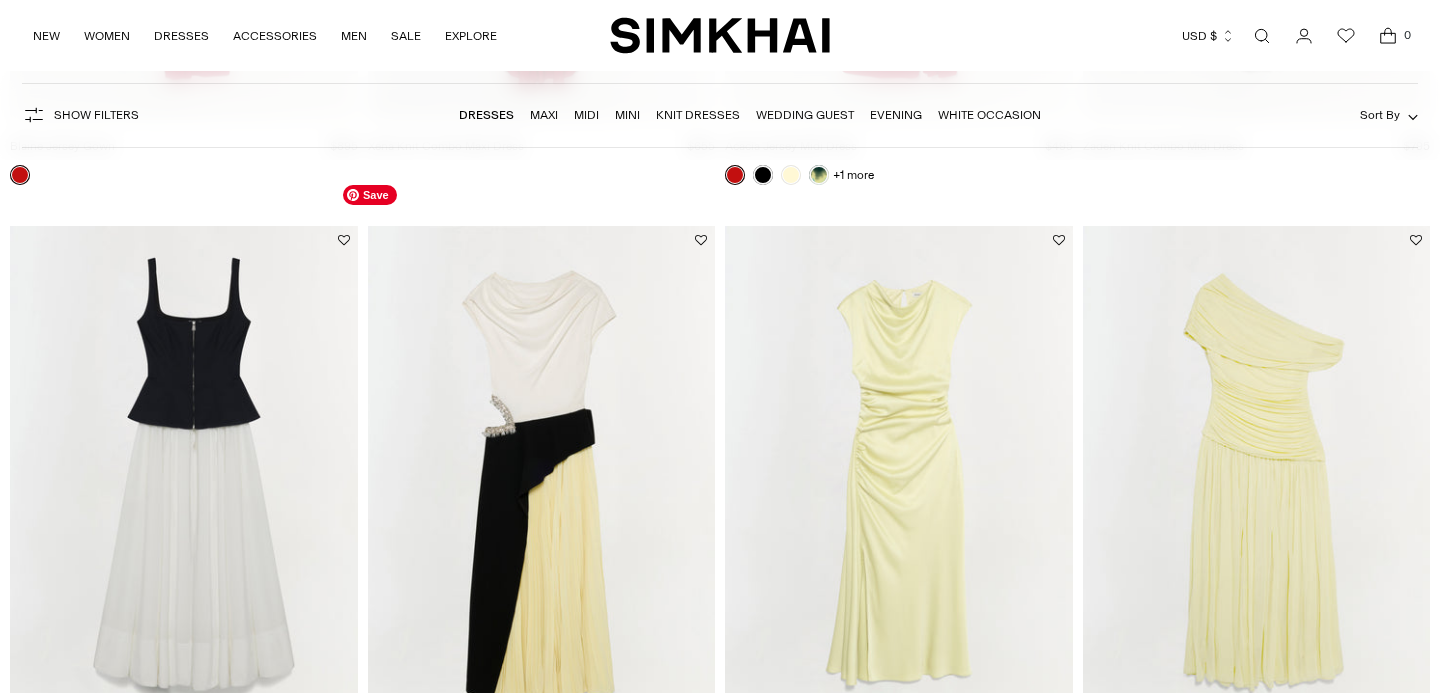 scroll, scrollTop: 959, scrollLeft: 0, axis: vertical 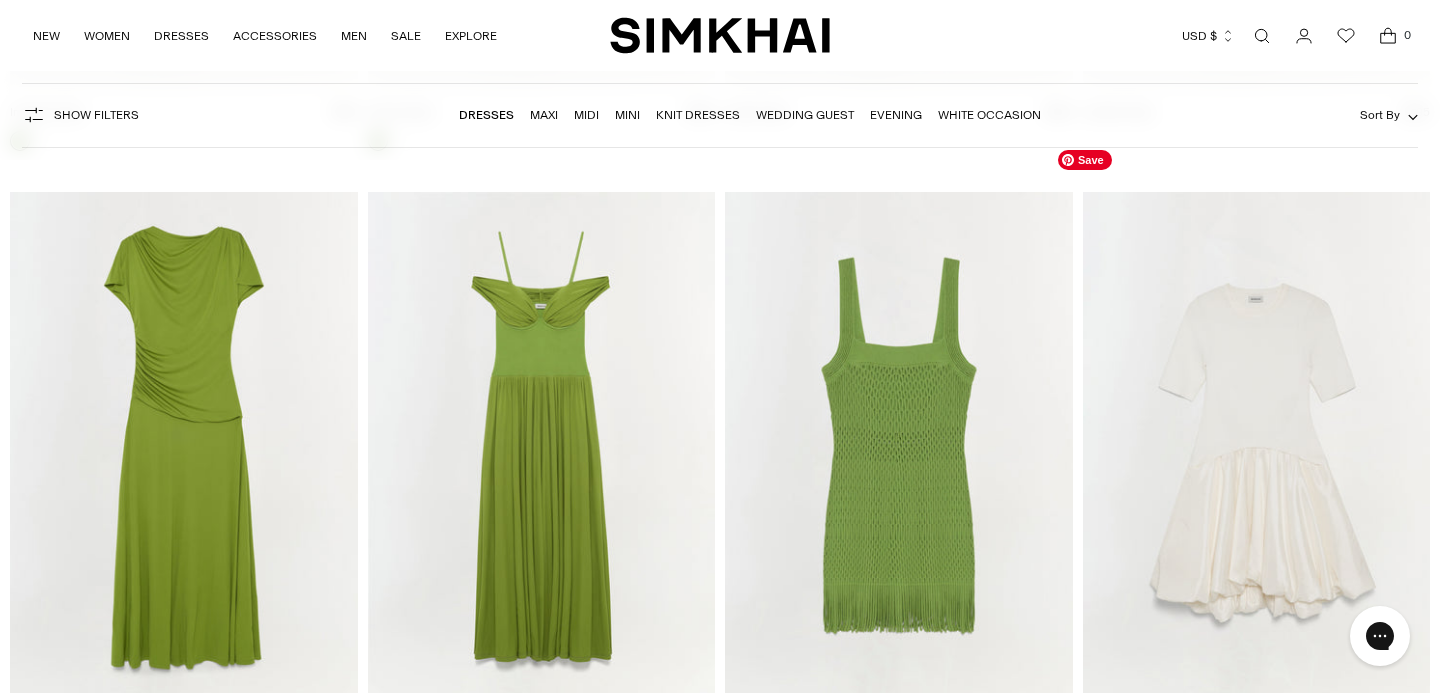 click at bounding box center [0, 0] 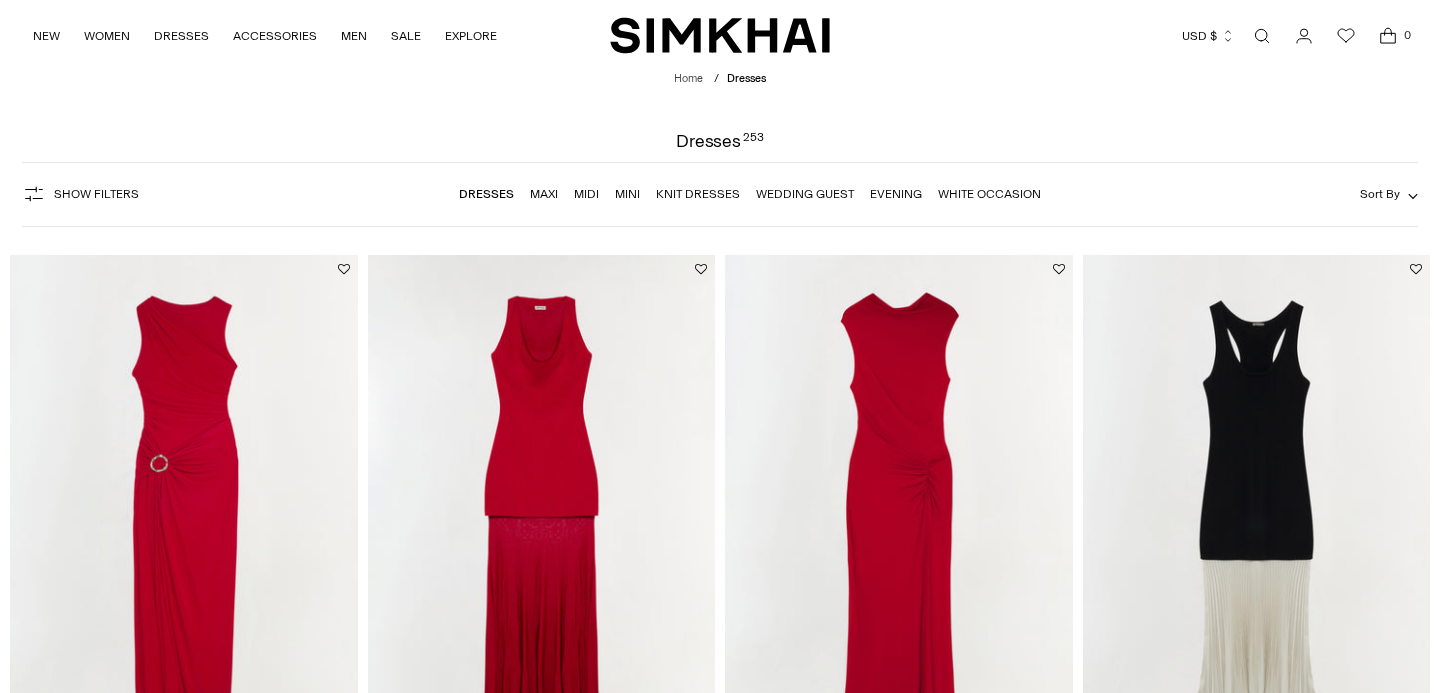 scroll, scrollTop: 0, scrollLeft: 0, axis: both 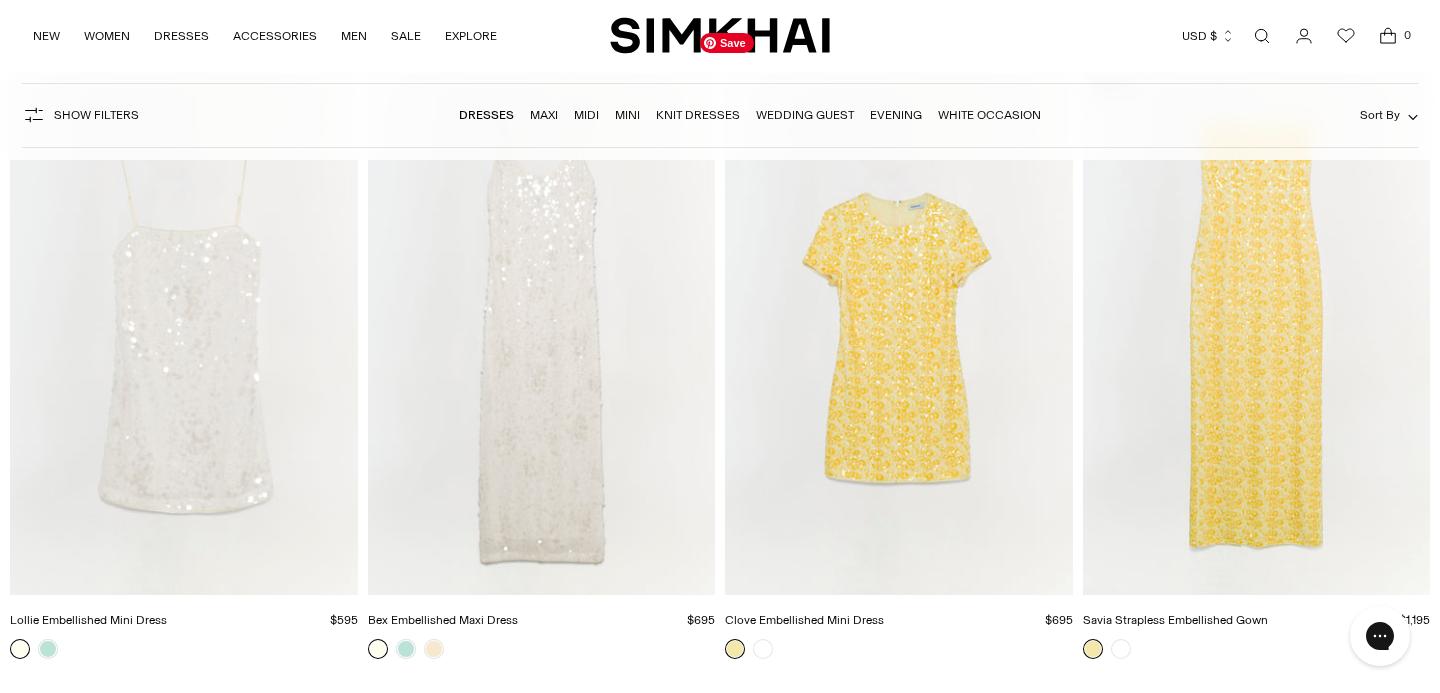 click at bounding box center [0, 0] 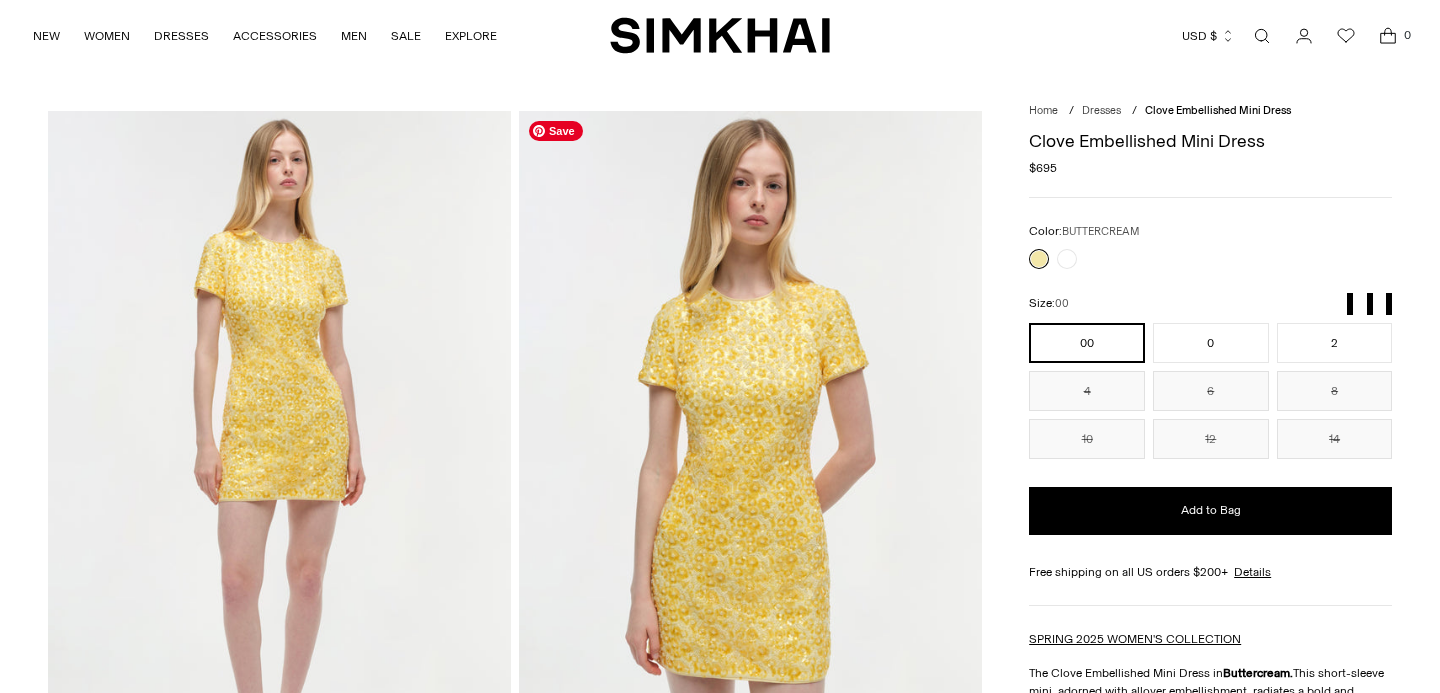 scroll, scrollTop: 0, scrollLeft: 0, axis: both 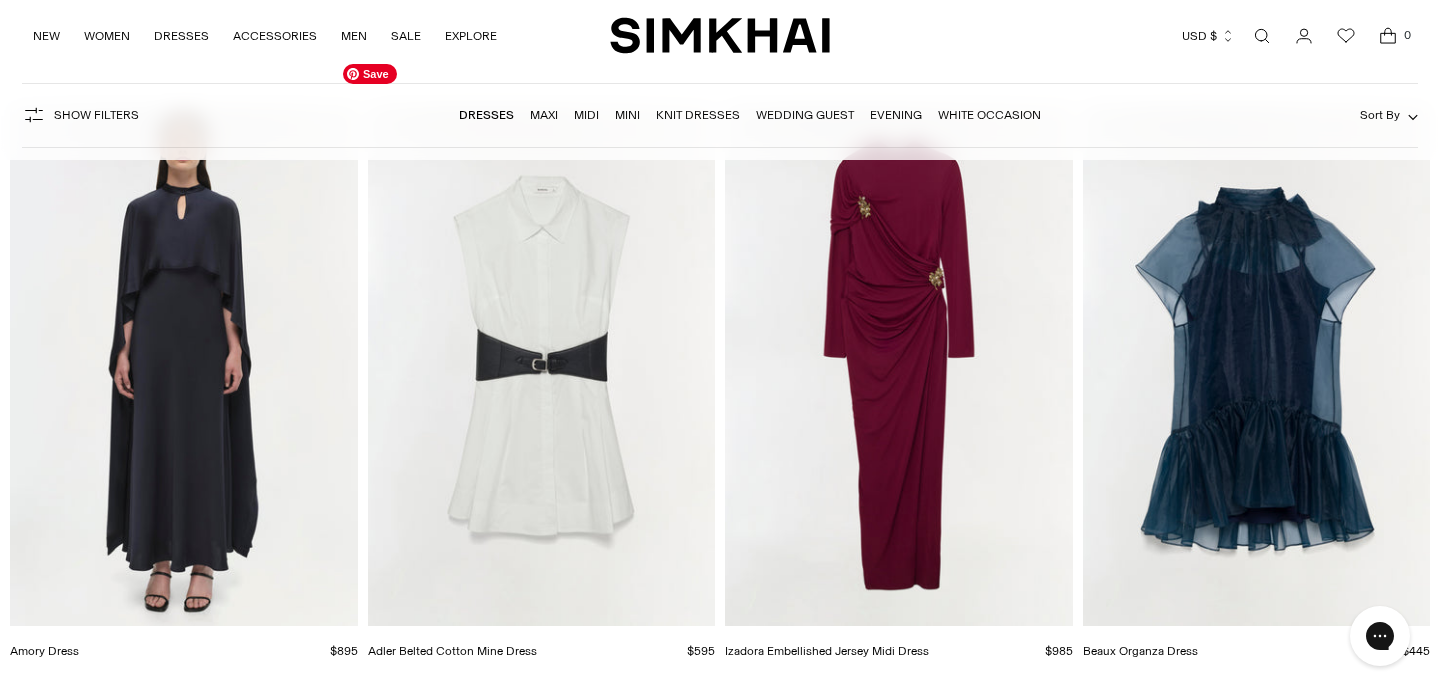 click at bounding box center (0, 0) 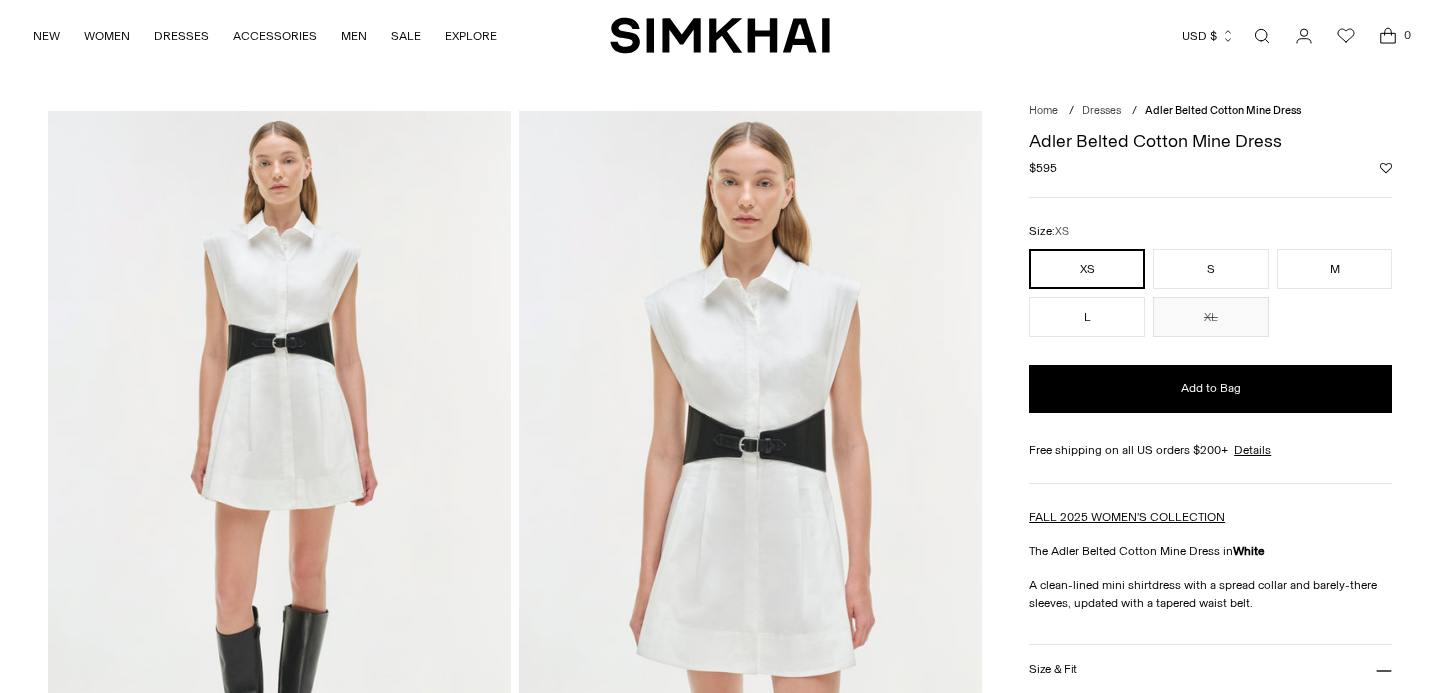 scroll, scrollTop: 0, scrollLeft: 0, axis: both 